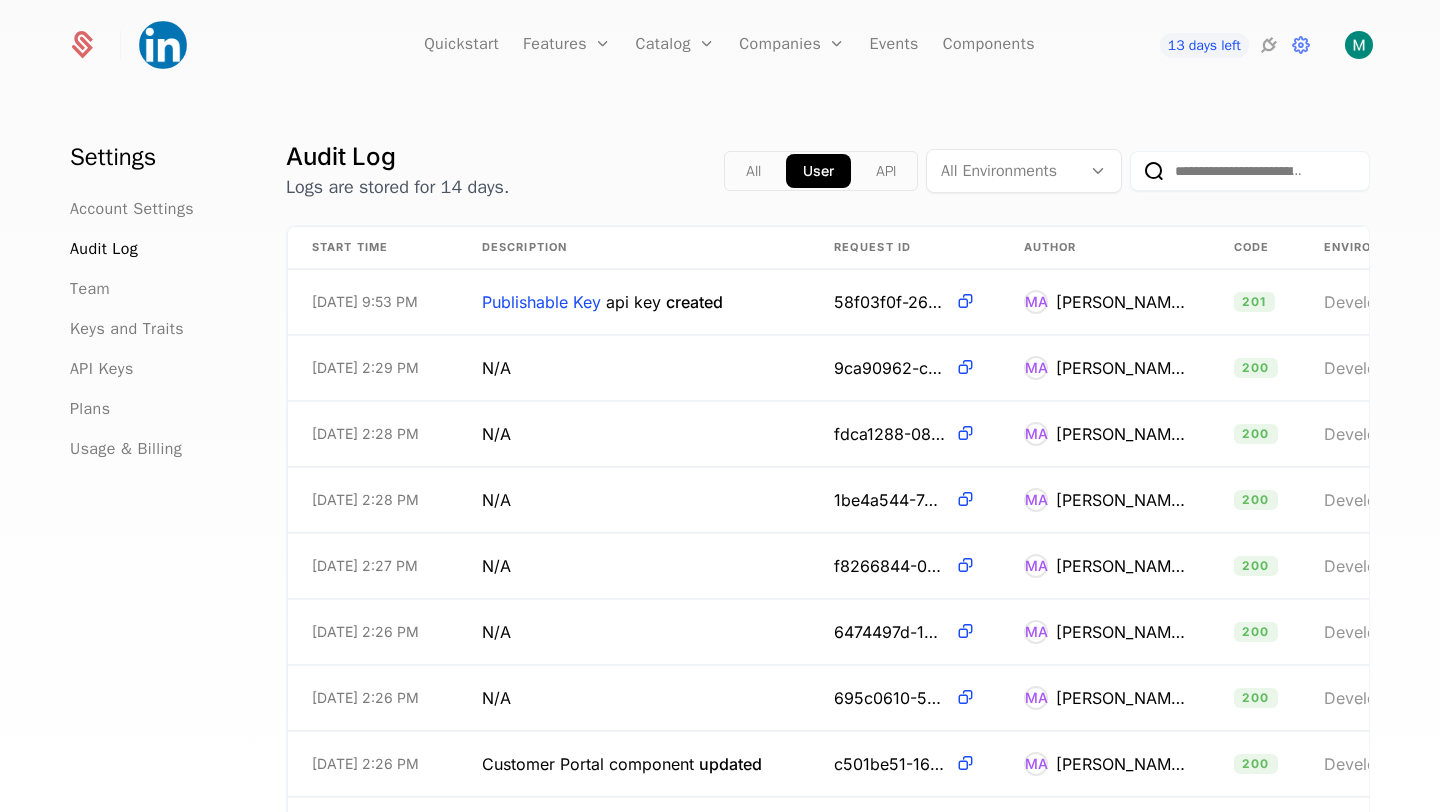 scroll, scrollTop: 0, scrollLeft: 0, axis: both 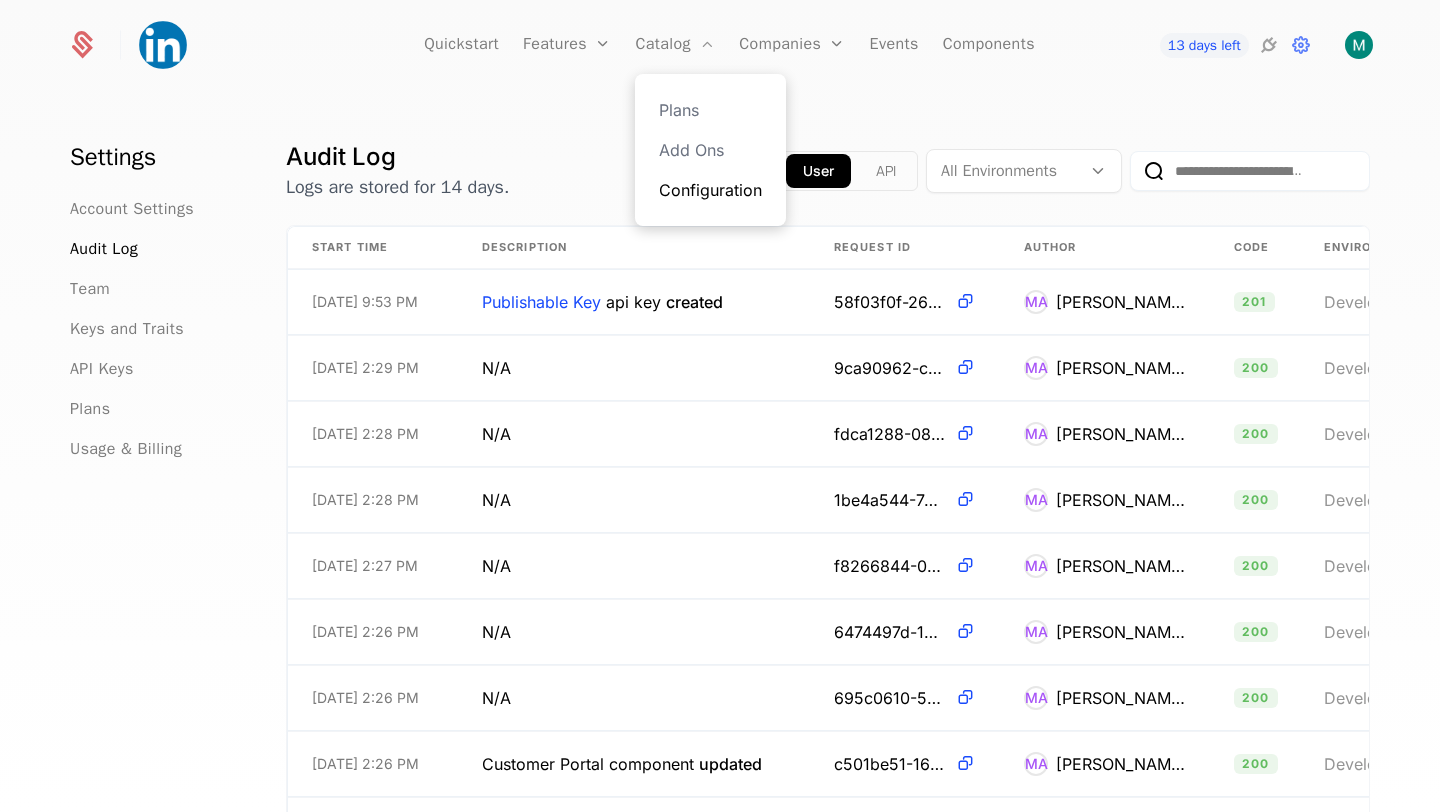 click on "Configuration" at bounding box center (710, 190) 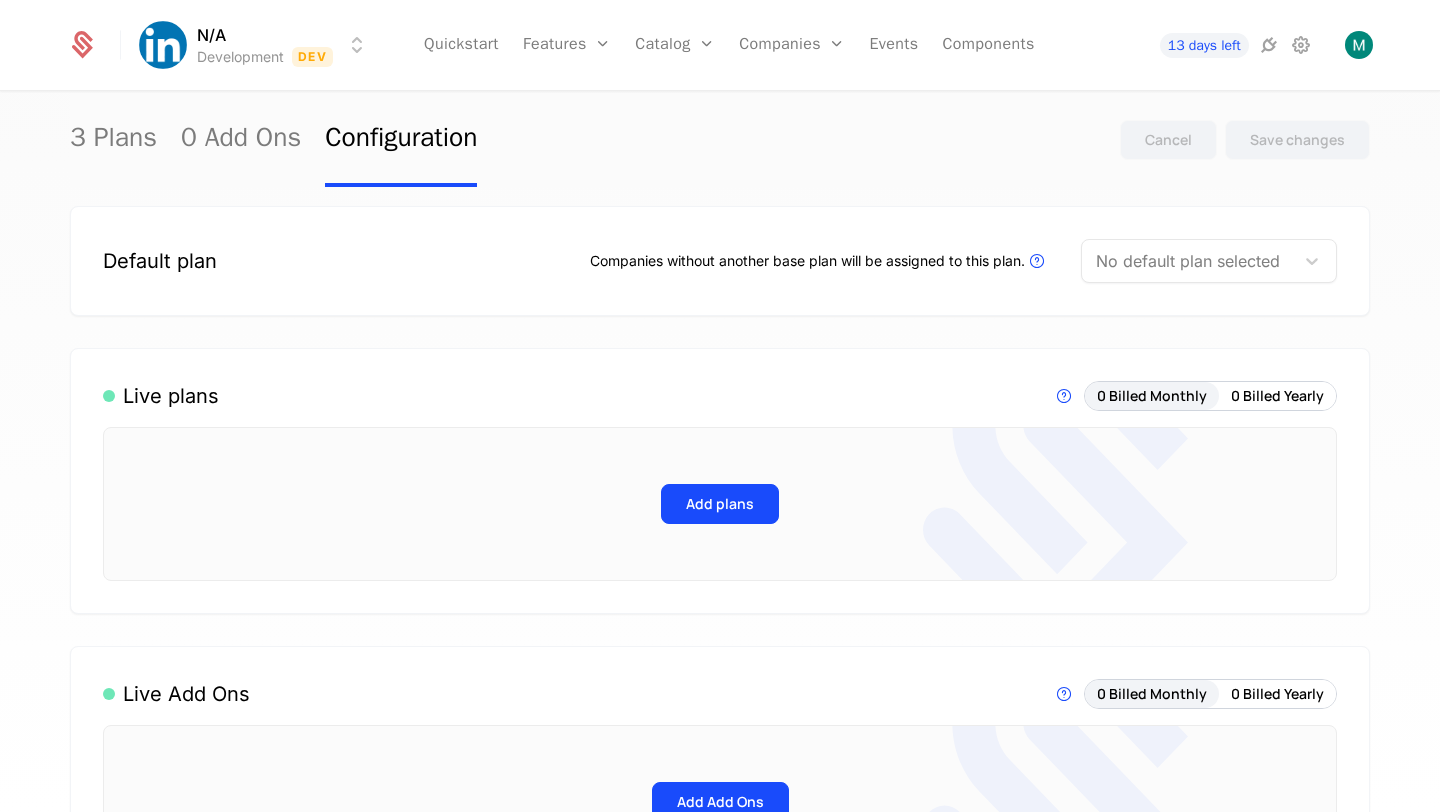 scroll, scrollTop: 0, scrollLeft: 0, axis: both 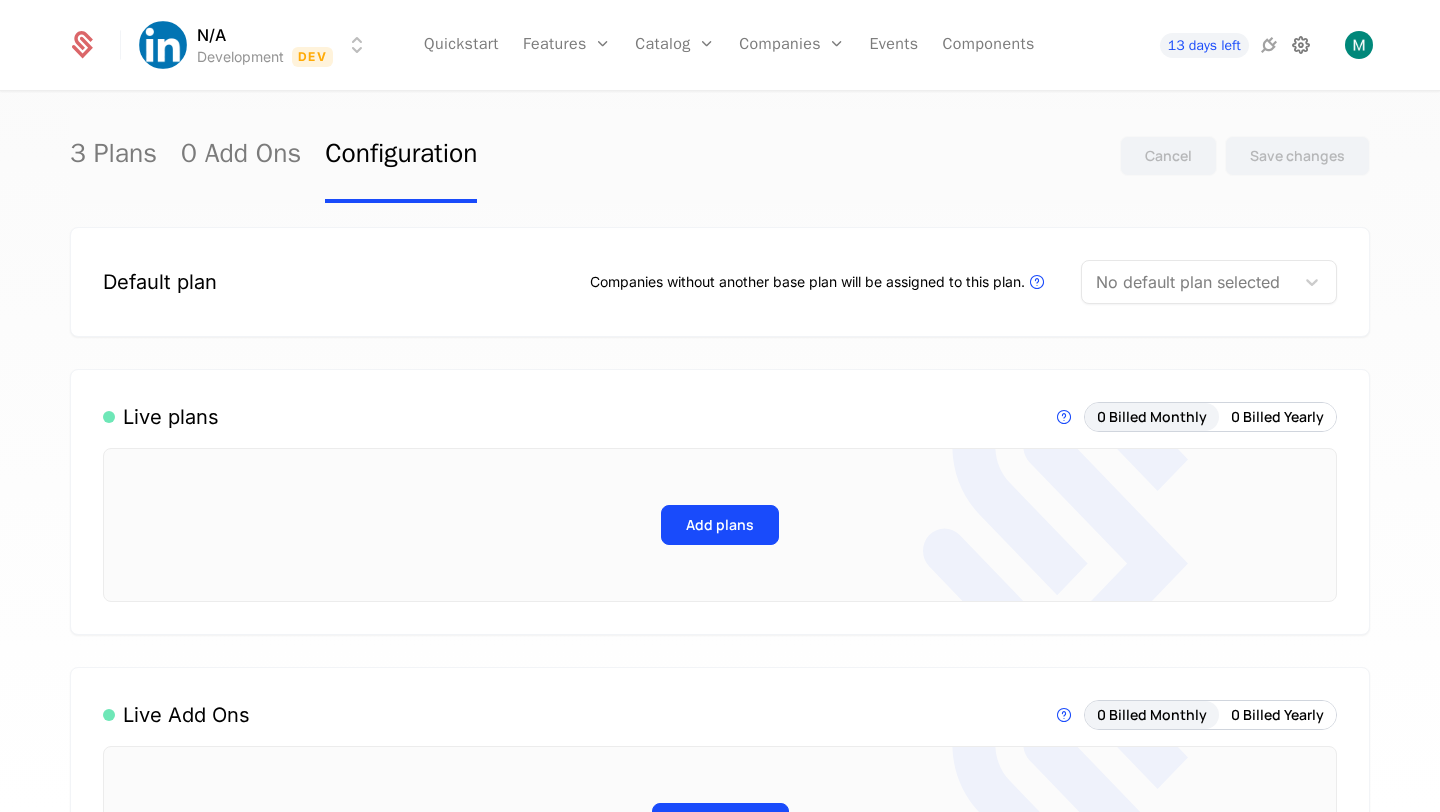 click at bounding box center [1301, 45] 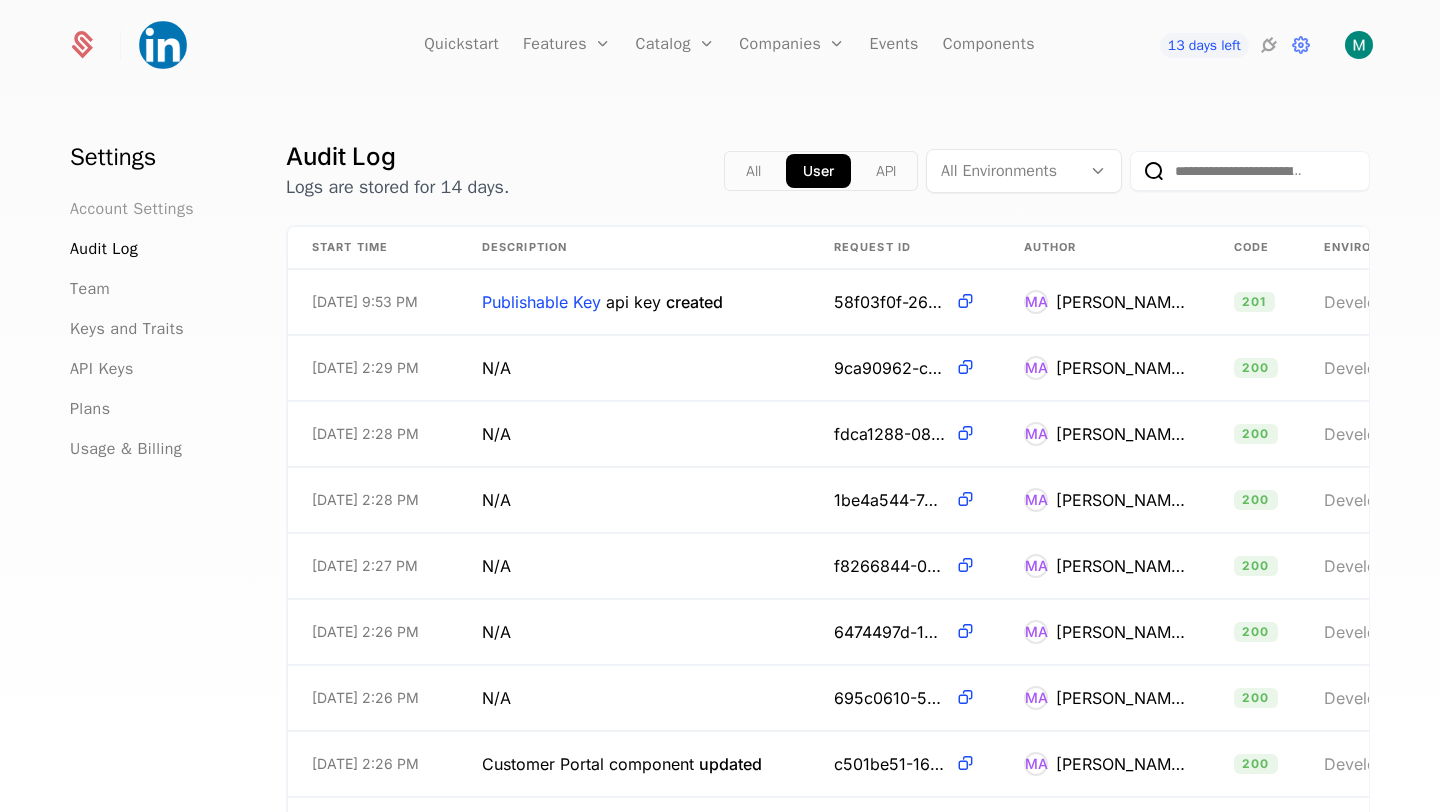 click on "Account Settings" at bounding box center [132, 209] 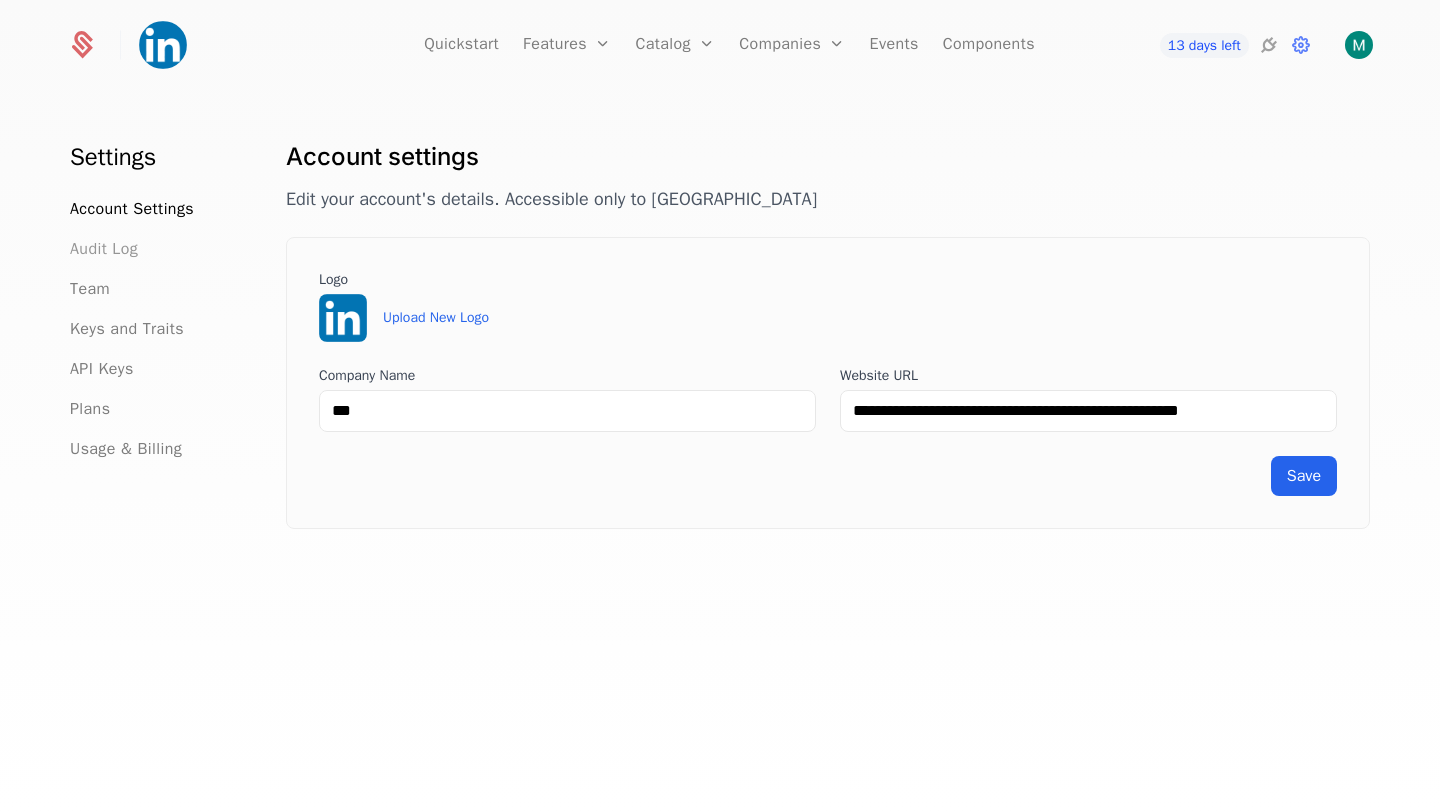 click on "Audit Log" at bounding box center [104, 249] 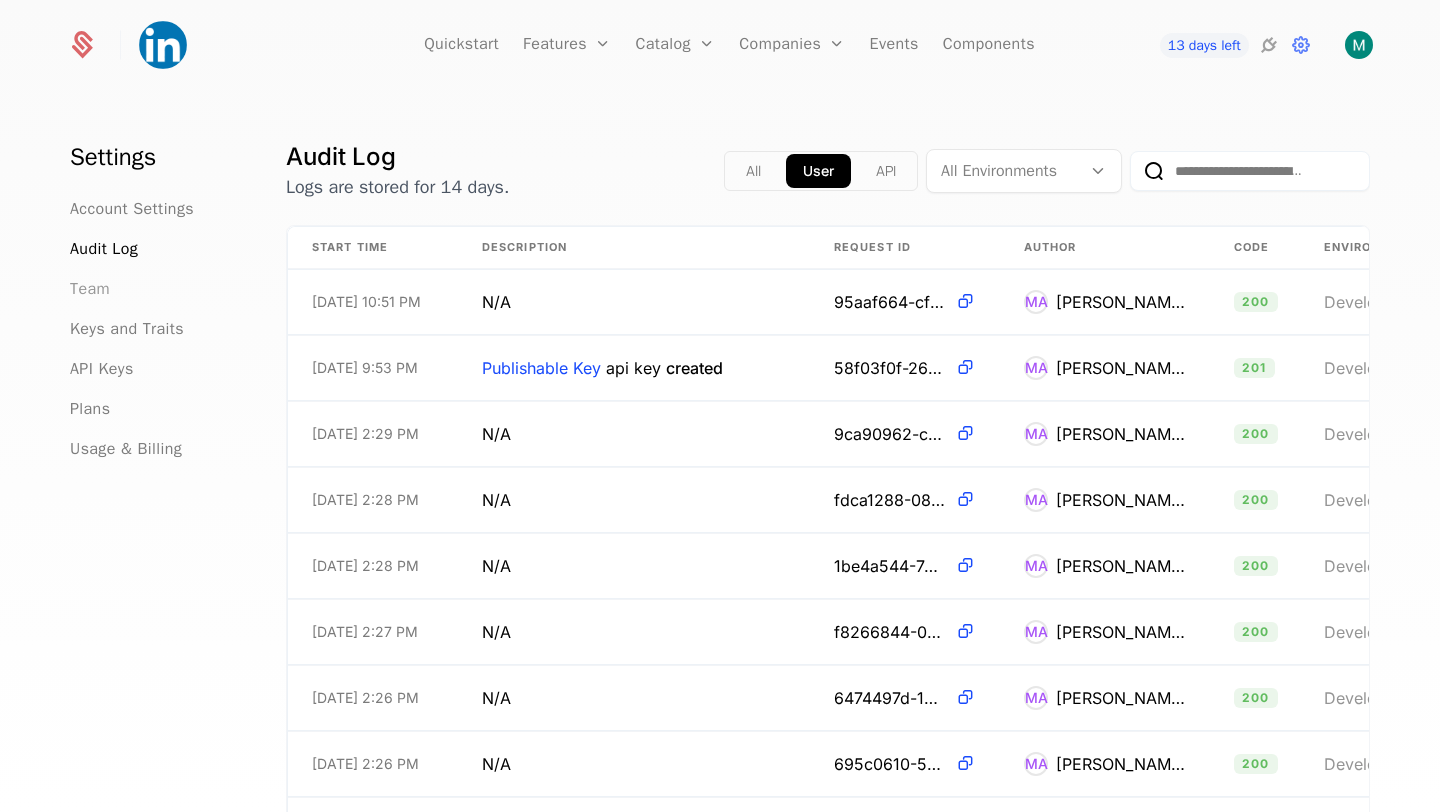 click on "Team" at bounding box center [90, 289] 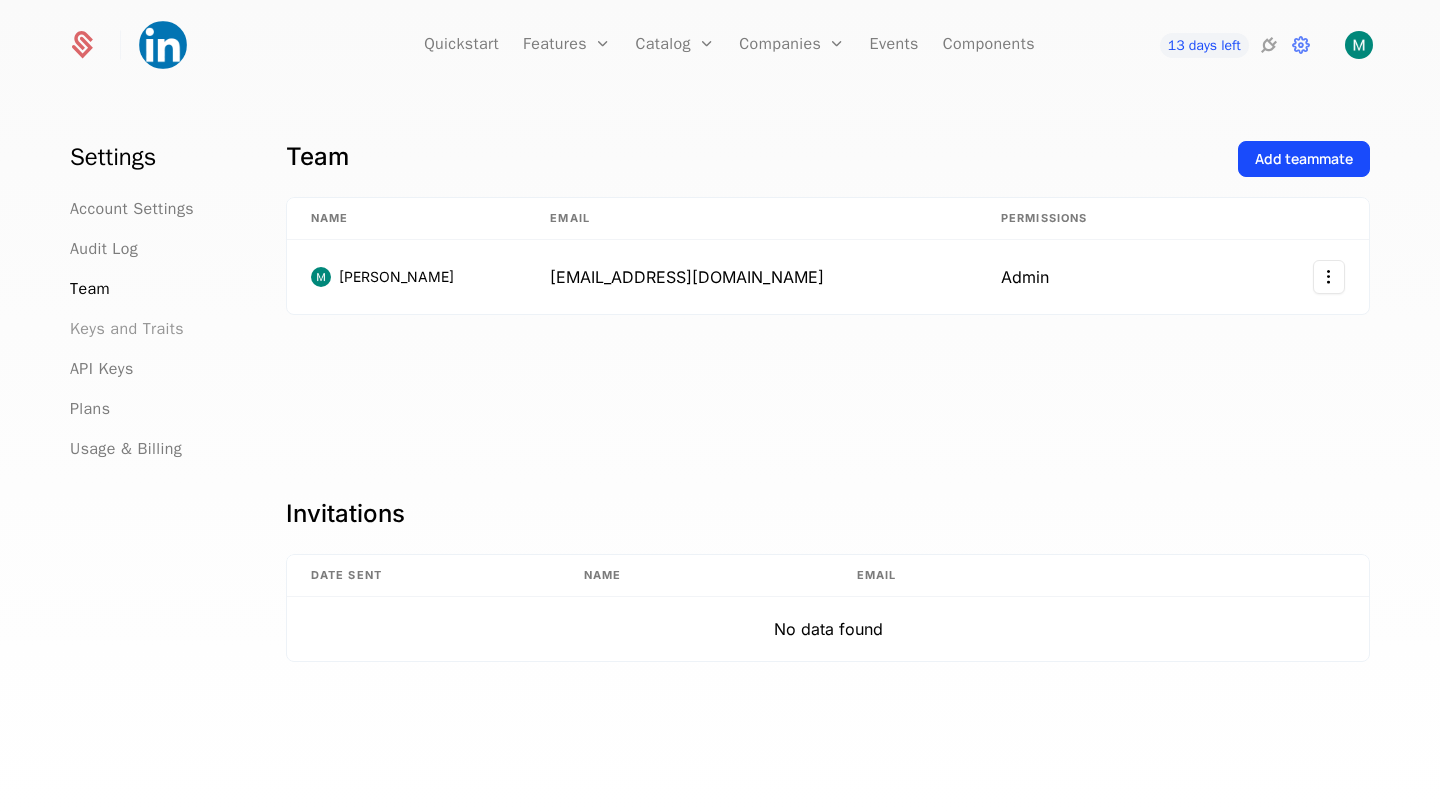 click on "Keys and Traits" at bounding box center [127, 329] 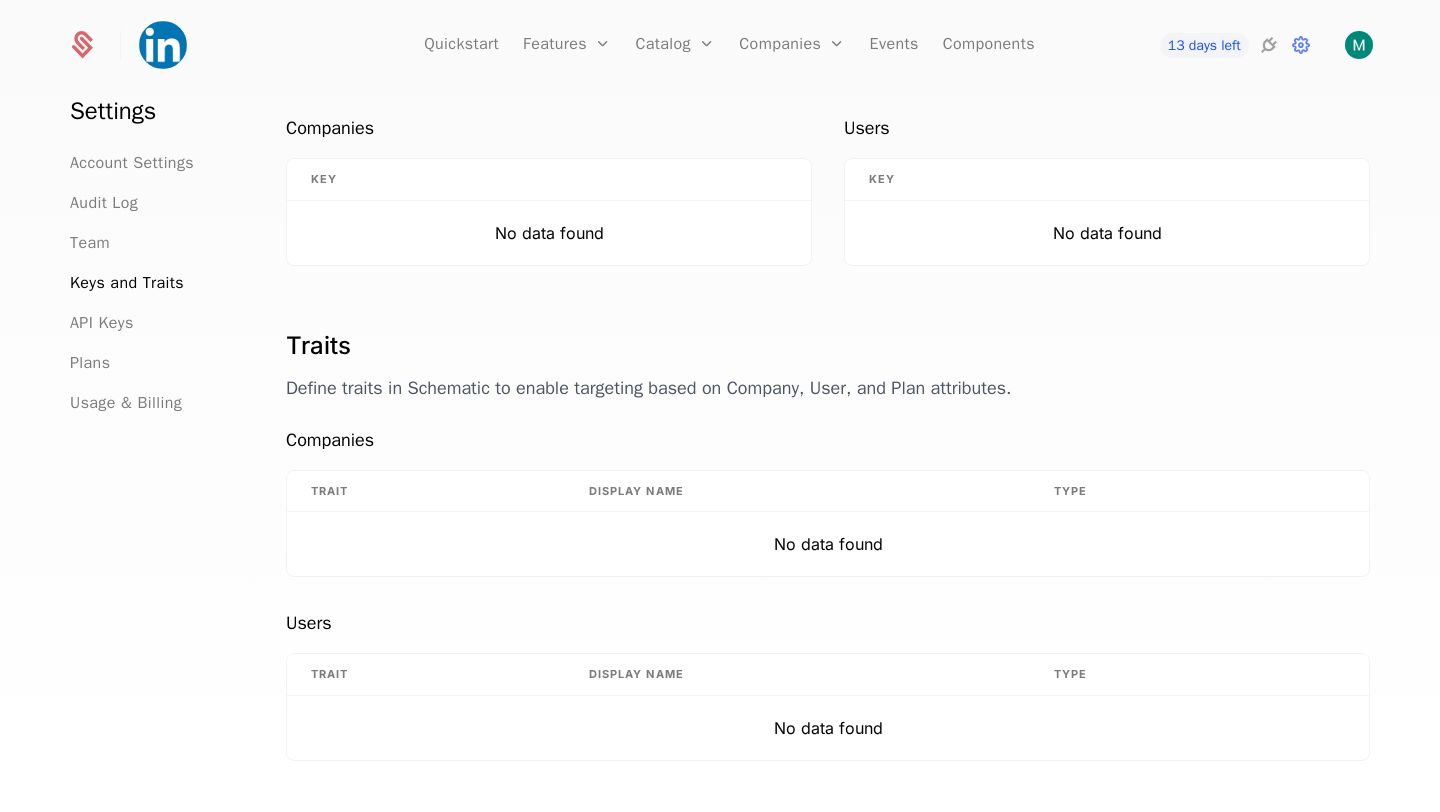 scroll, scrollTop: 0, scrollLeft: 0, axis: both 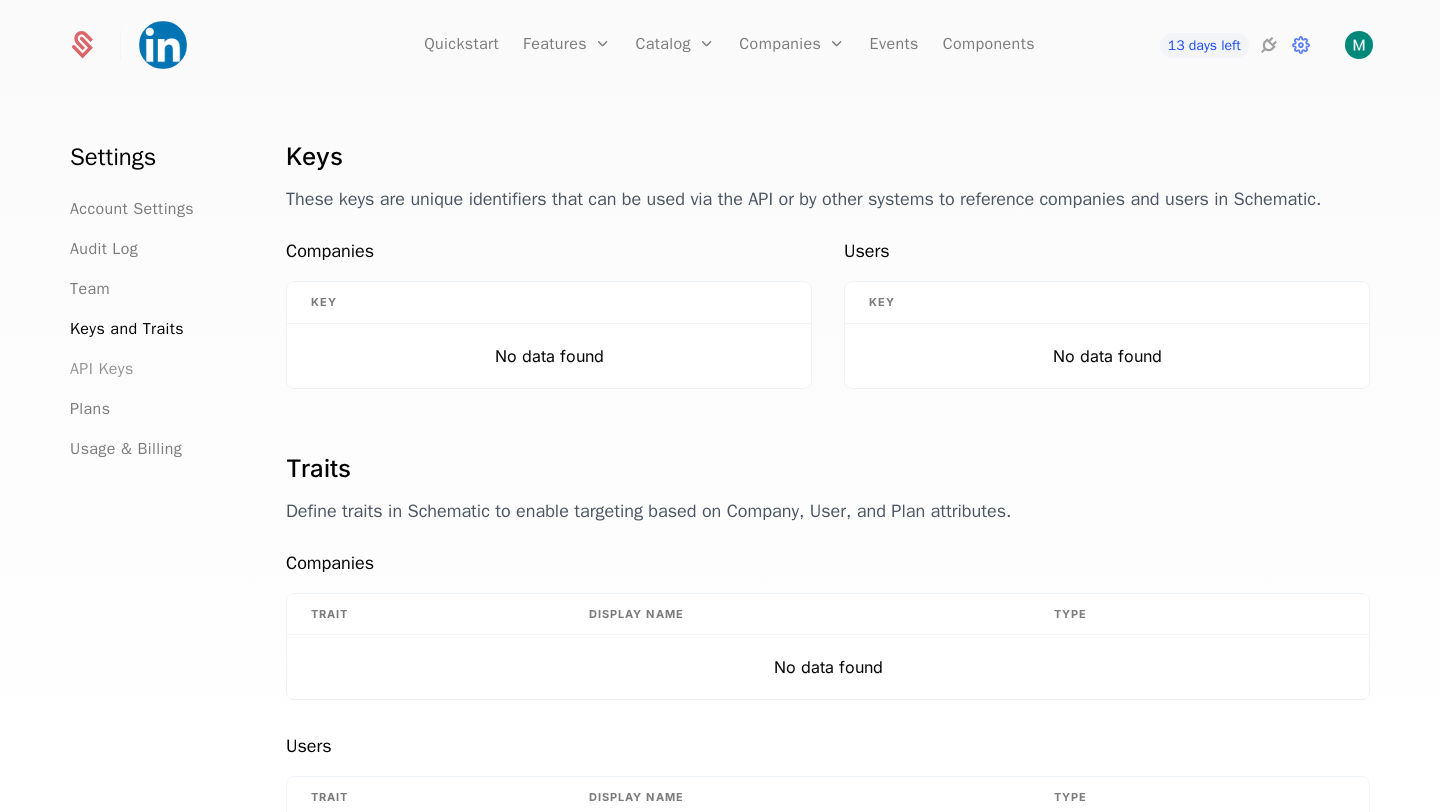 click on "API Keys" at bounding box center (102, 369) 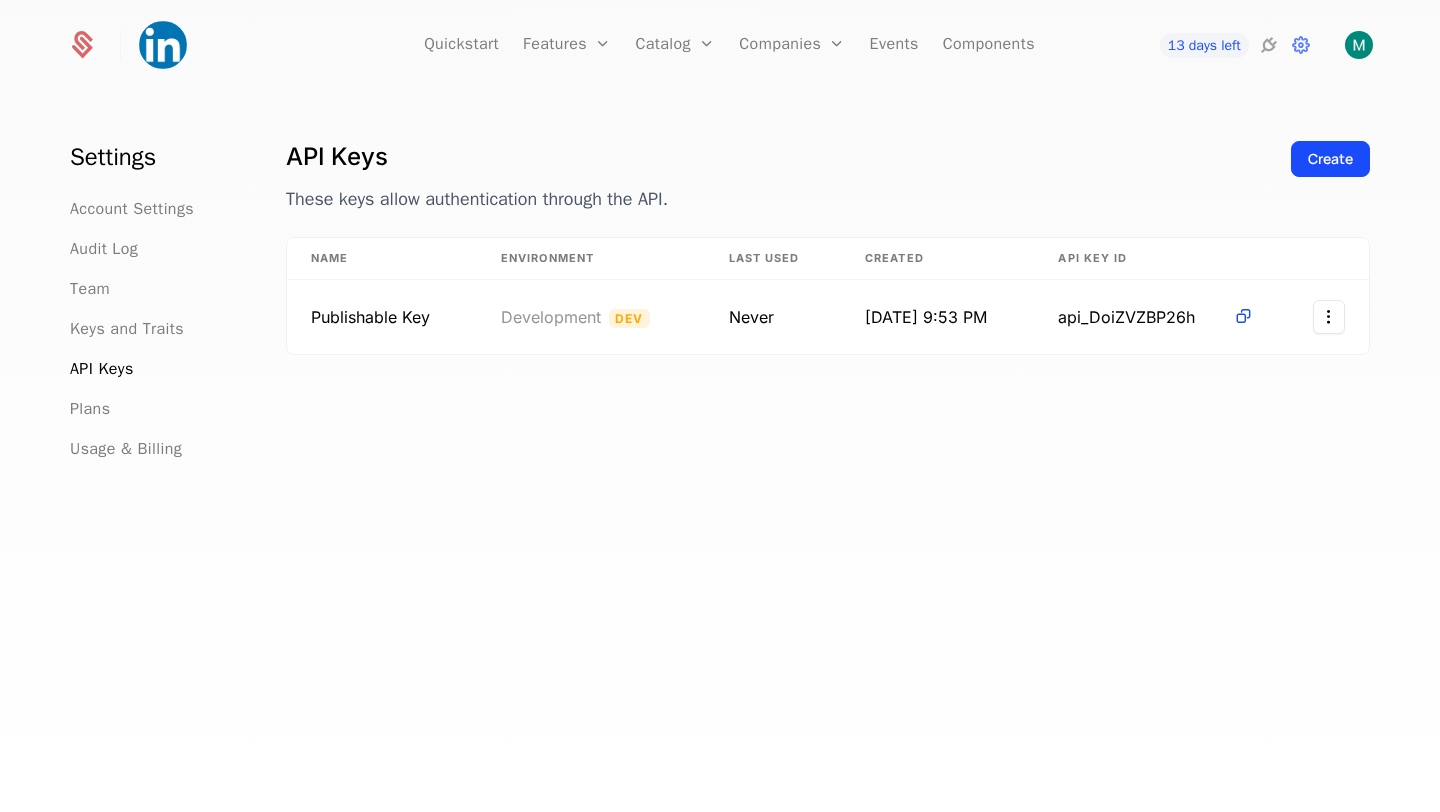 click on "Account Settings Audit Log Team Keys and Traits API Keys Plans Usage & Billing" at bounding box center [154, 329] 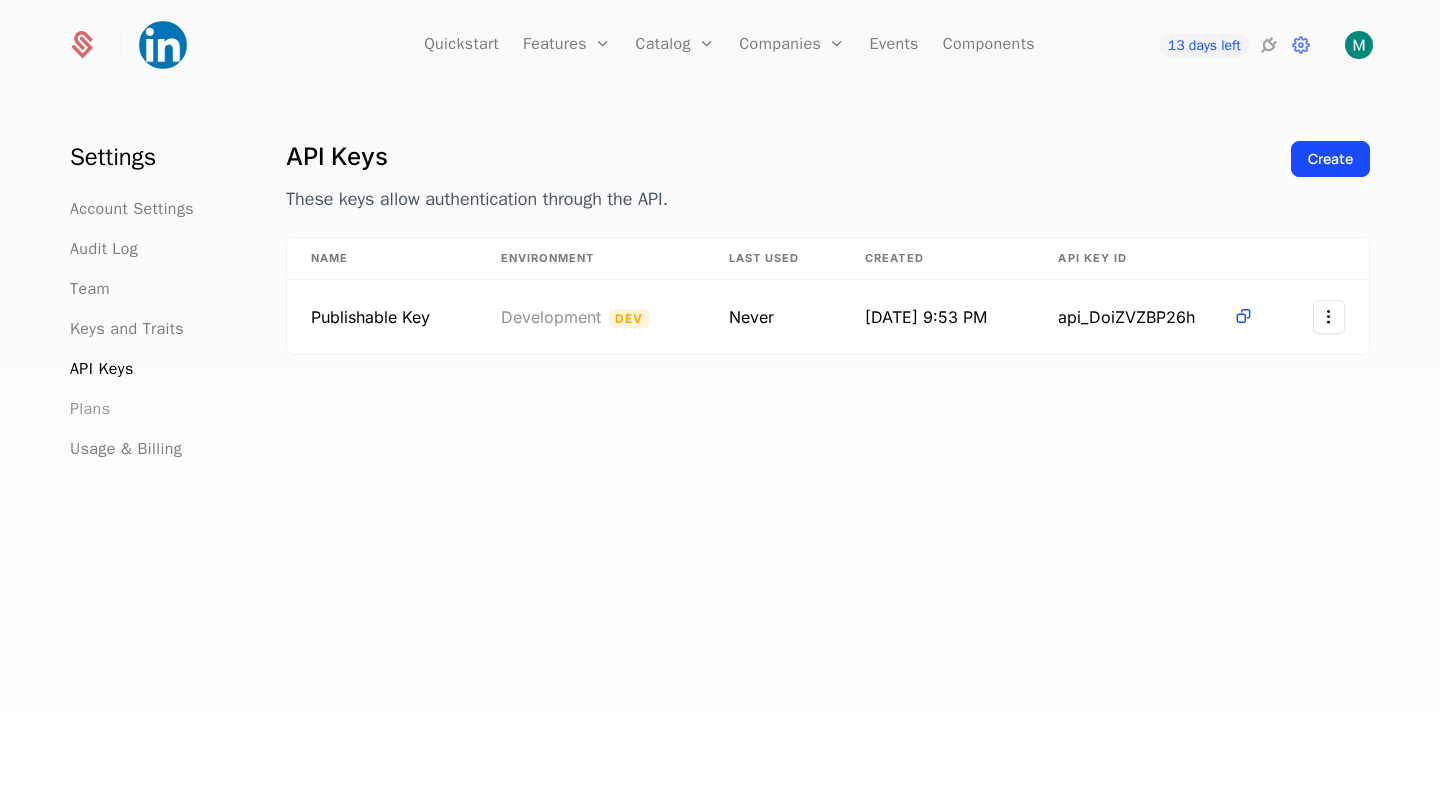 click on "Plans" at bounding box center [90, 409] 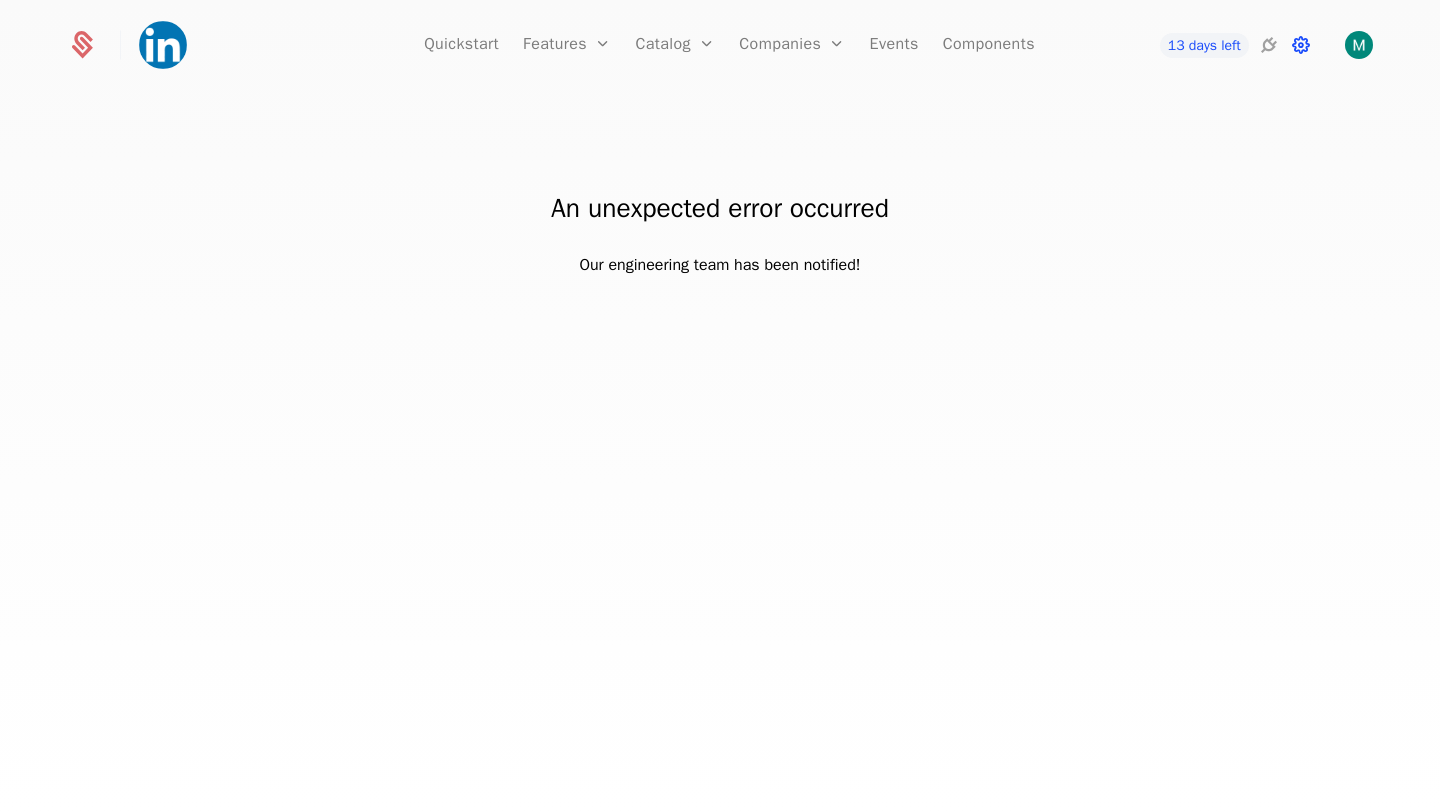 click at bounding box center [1301, 45] 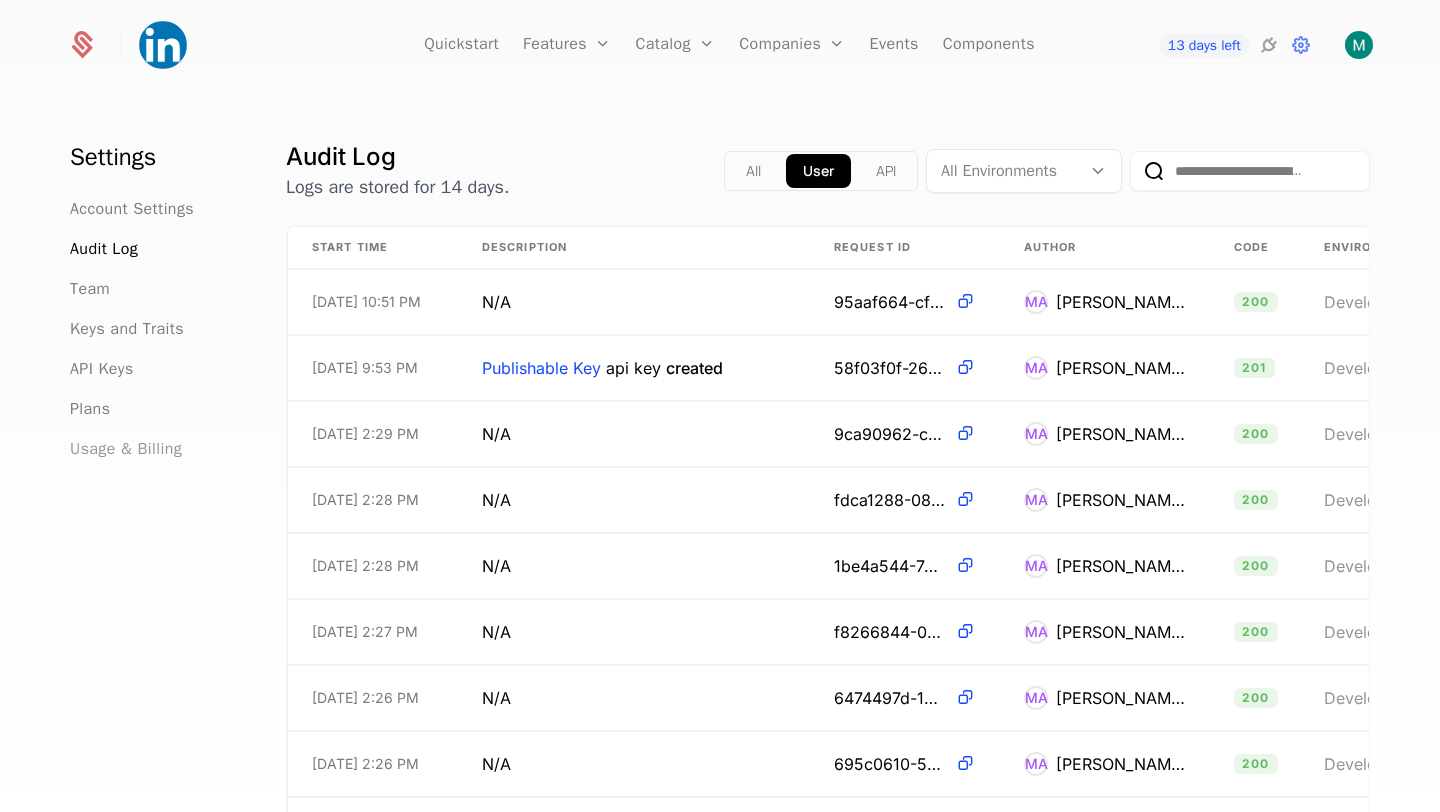 click on "Usage & Billing" at bounding box center (126, 449) 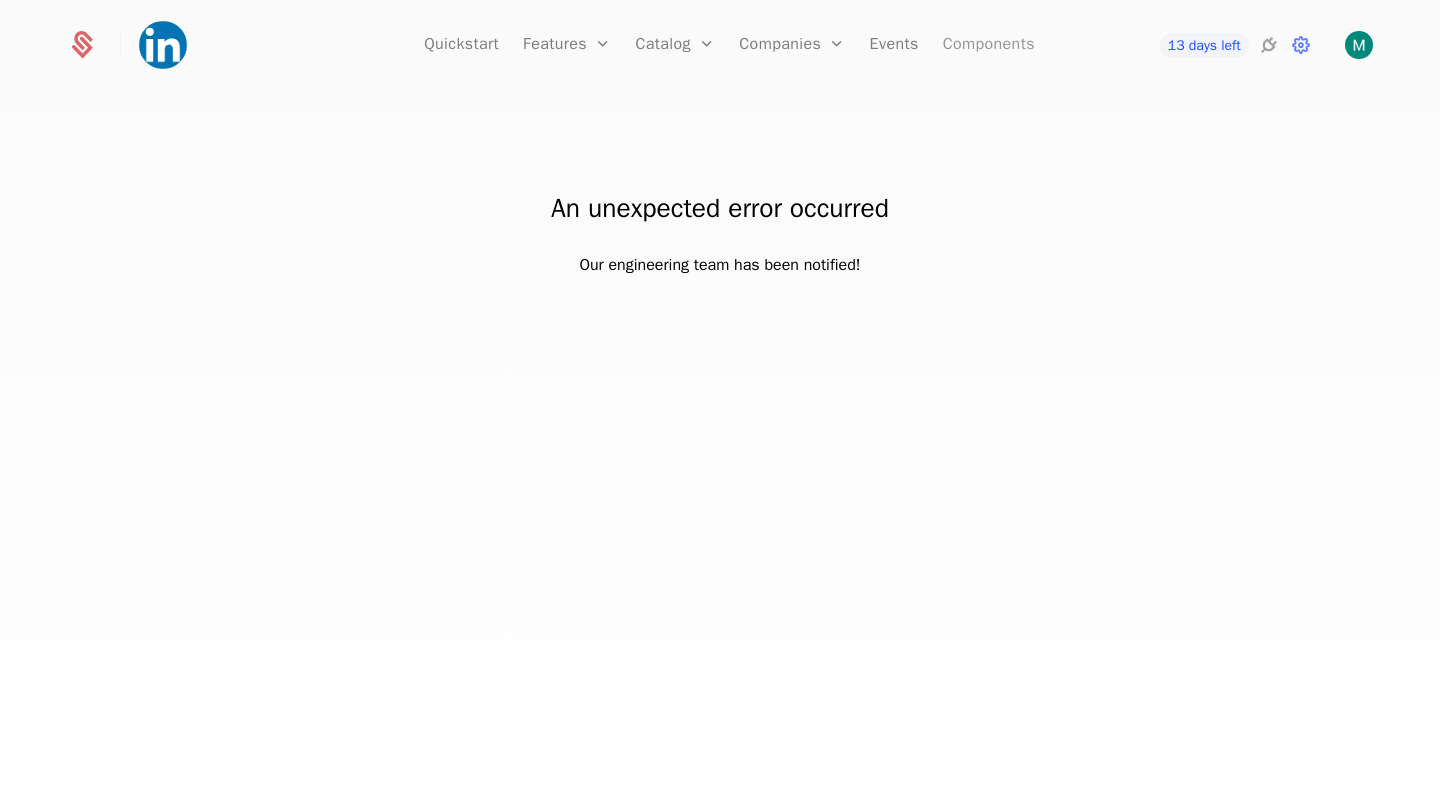 click on "Components" at bounding box center [989, 45] 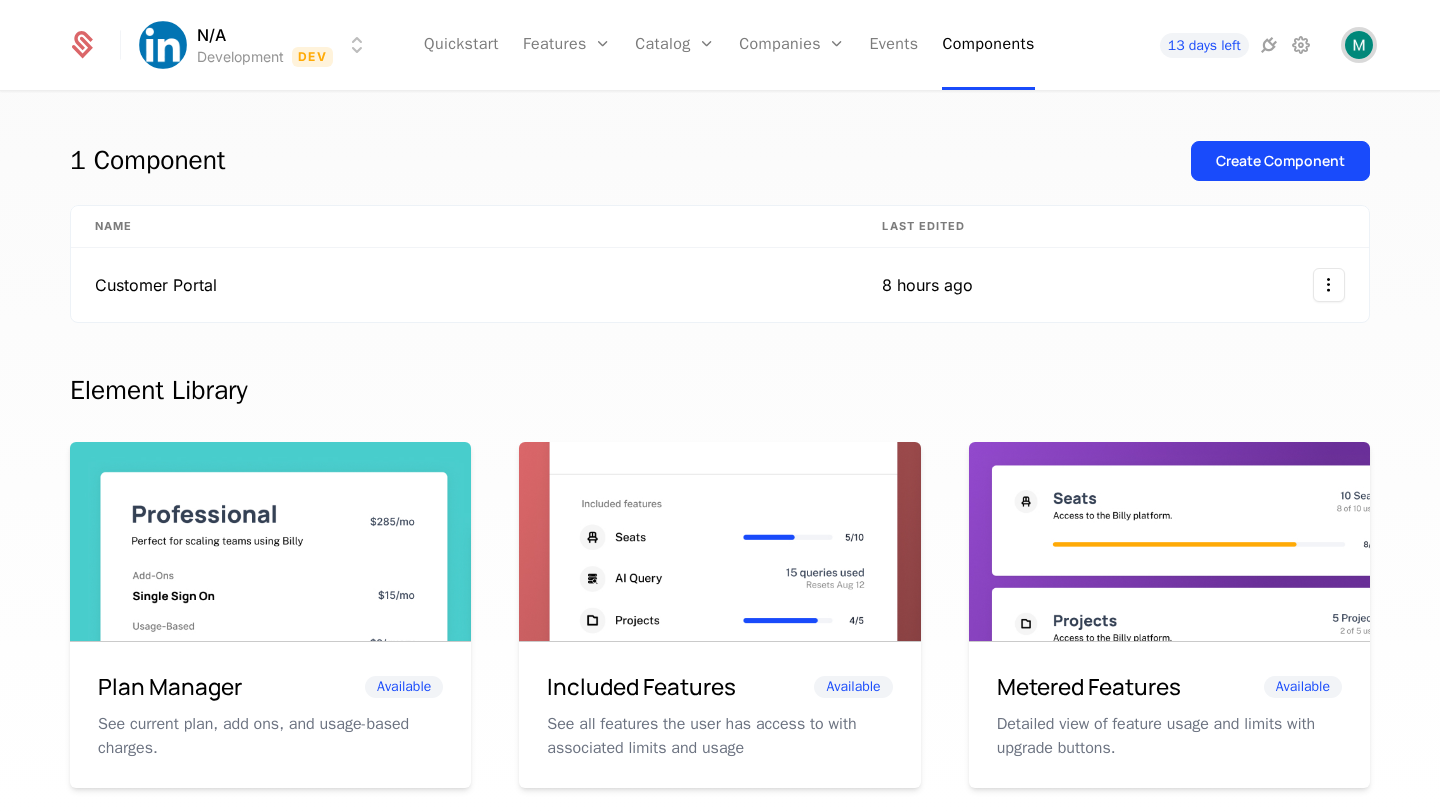 click at bounding box center [1359, 45] 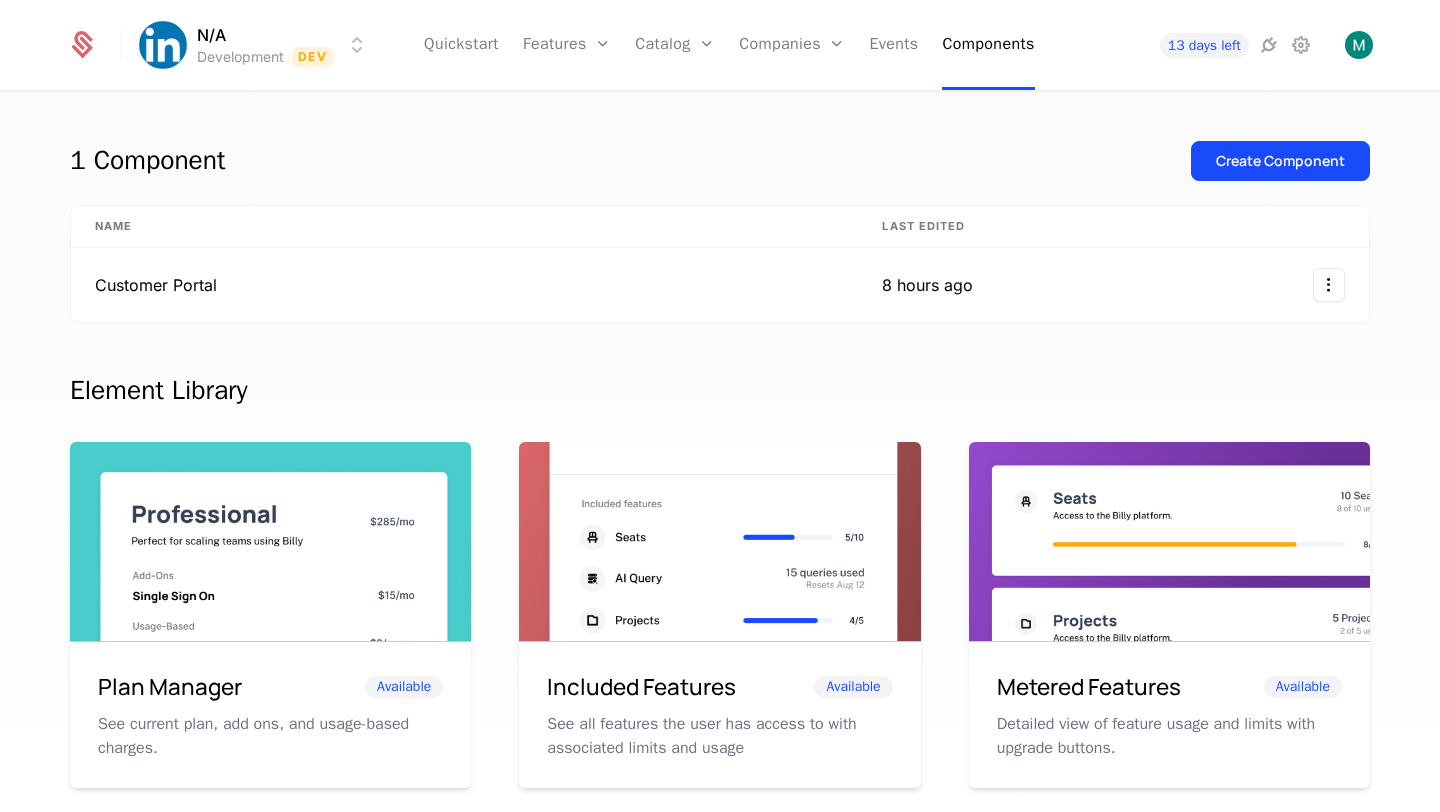 click on "1 Component Create Component Name Last edited Customer Portal 8 hours ago Element Library Plan Manager Available See current plan, add ons, and usage-based charges. Included Features Available See all features the user has access to with associated limits and usage Metered Features Available Detailed view of feature usage and limits with upgrade buttons. Plans Table Available Provide an intuitive upgrade path by surfacing current and live plans. Upcoming Bill Available See estimated upcoming bill based on current entitlements and usage. Invoices Available See a list of recent invoices sent to the user. Click to view detail. Payment Method Available See and easily edit current payment method on file. Usage Graphs Coming soon Show usage over time to surface usage trends. Public Pricing Page Coming soon Embed a fully feature pricing table on your marketing site." at bounding box center (720, 458) 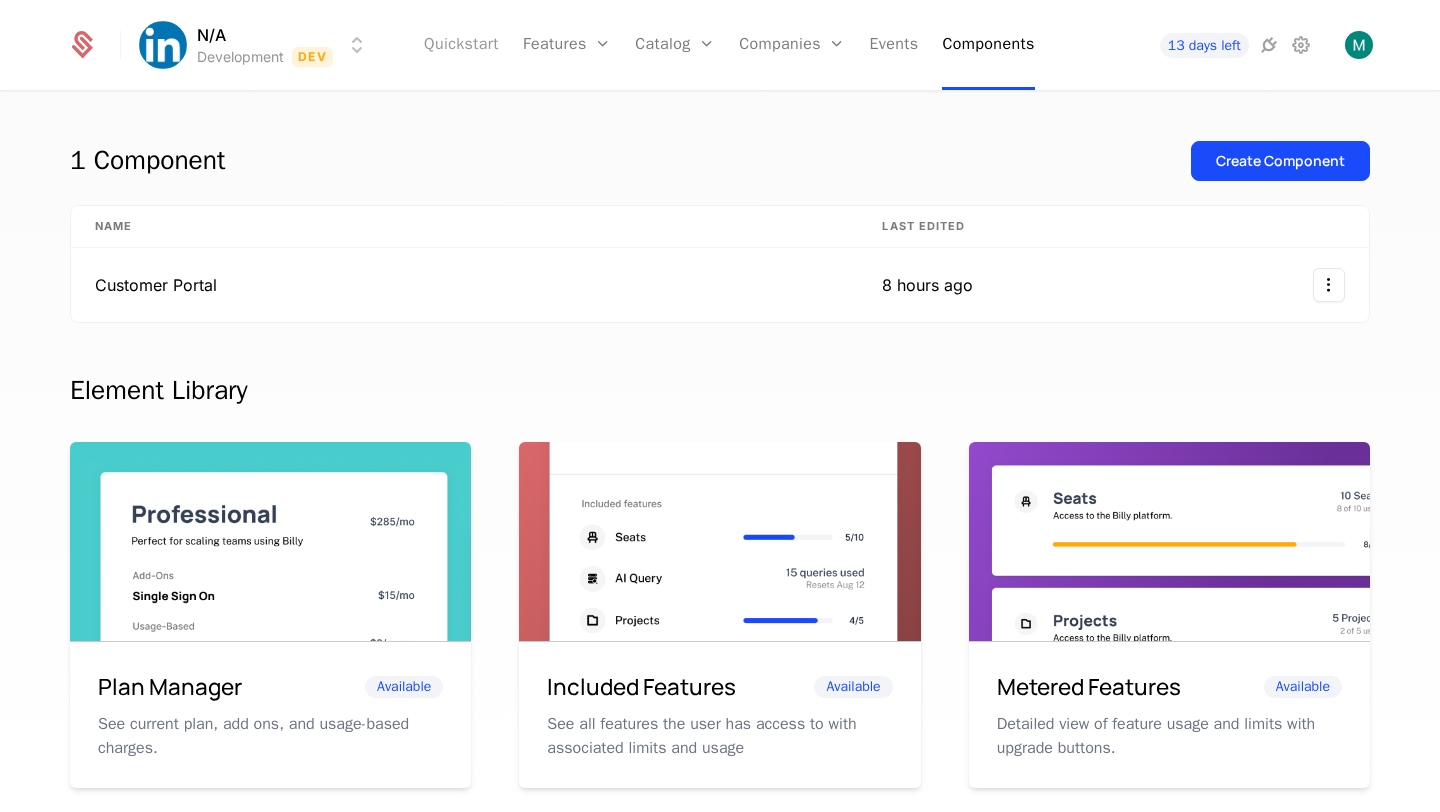 click on "Quickstart" at bounding box center [461, 45] 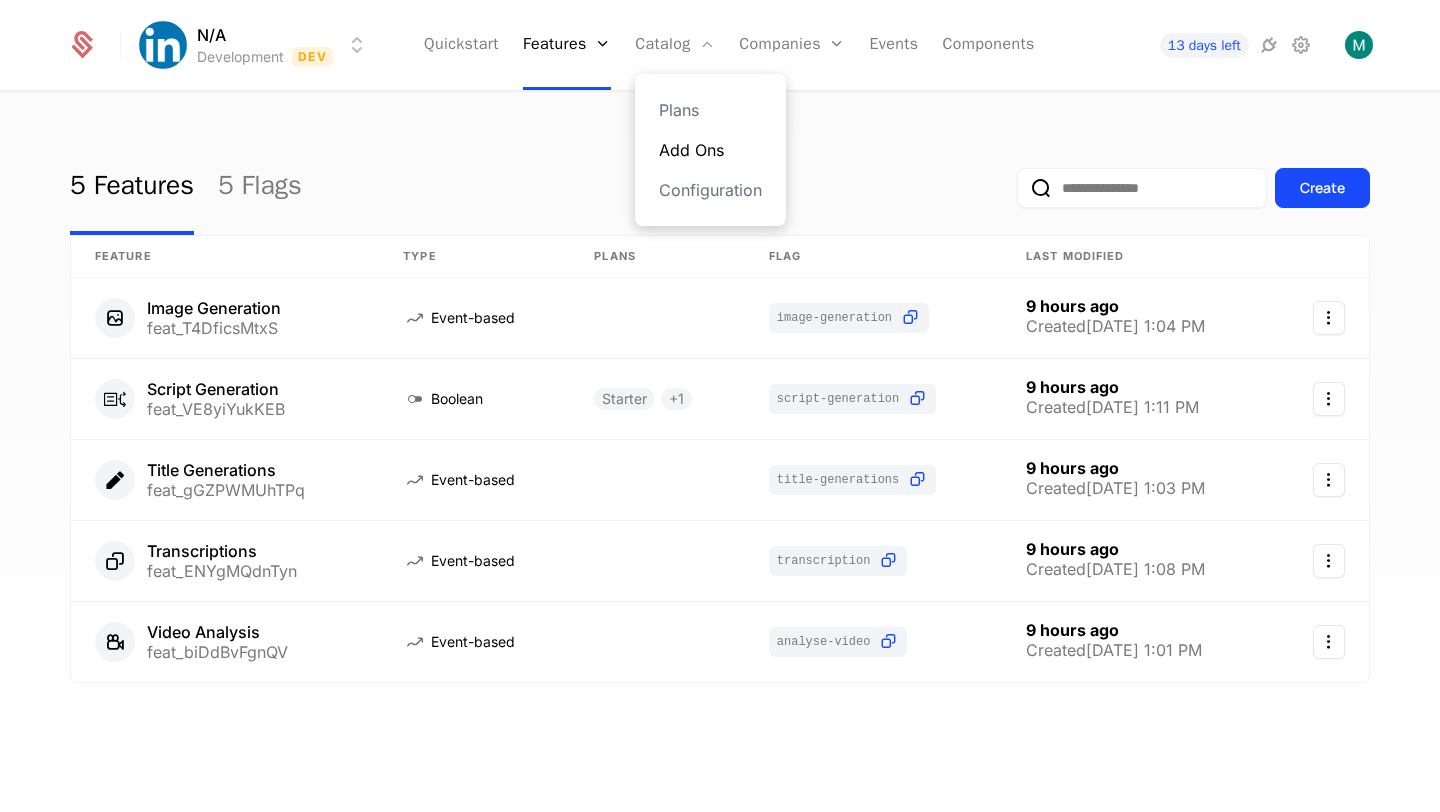 click on "Add Ons" at bounding box center (710, 150) 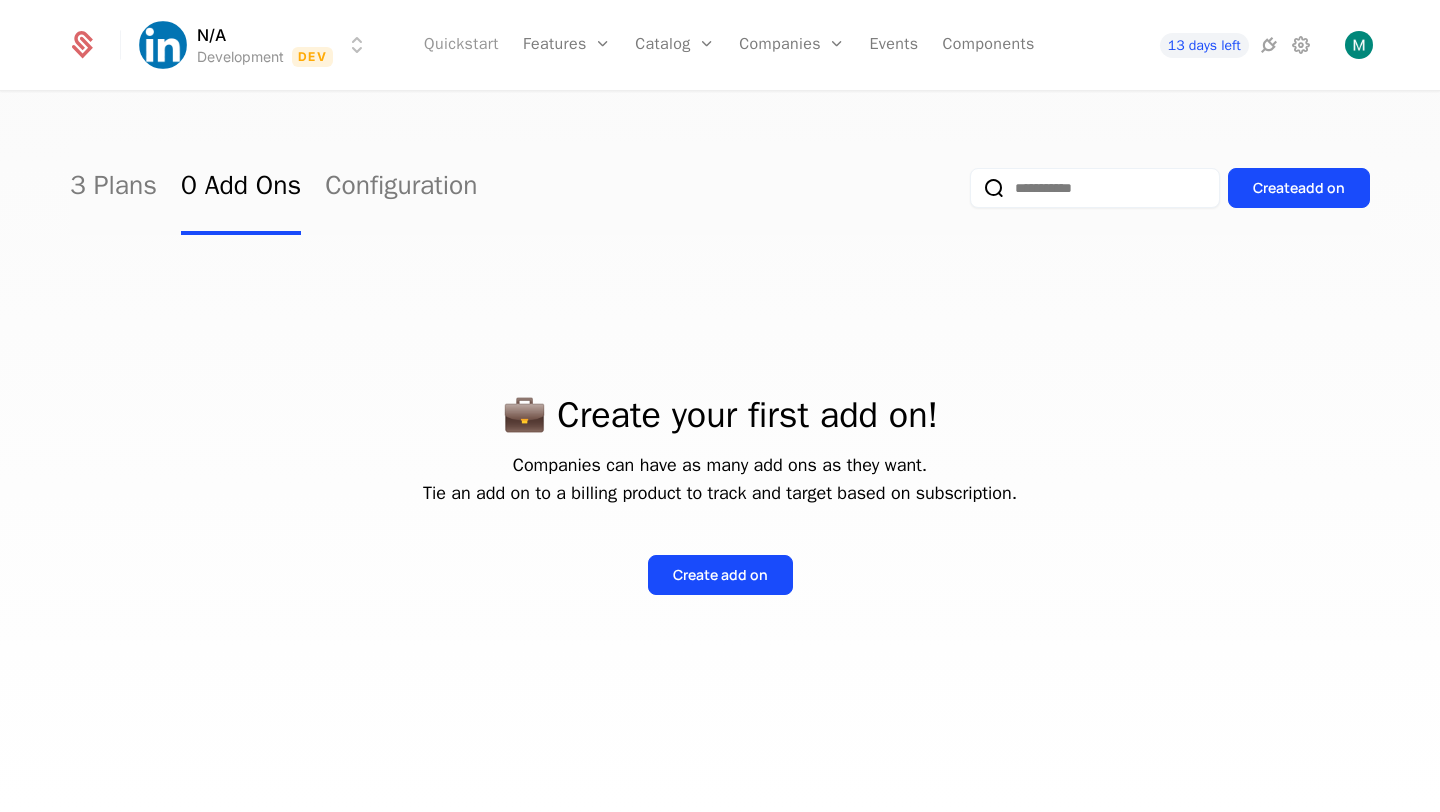 click on "Quickstart" at bounding box center [461, 45] 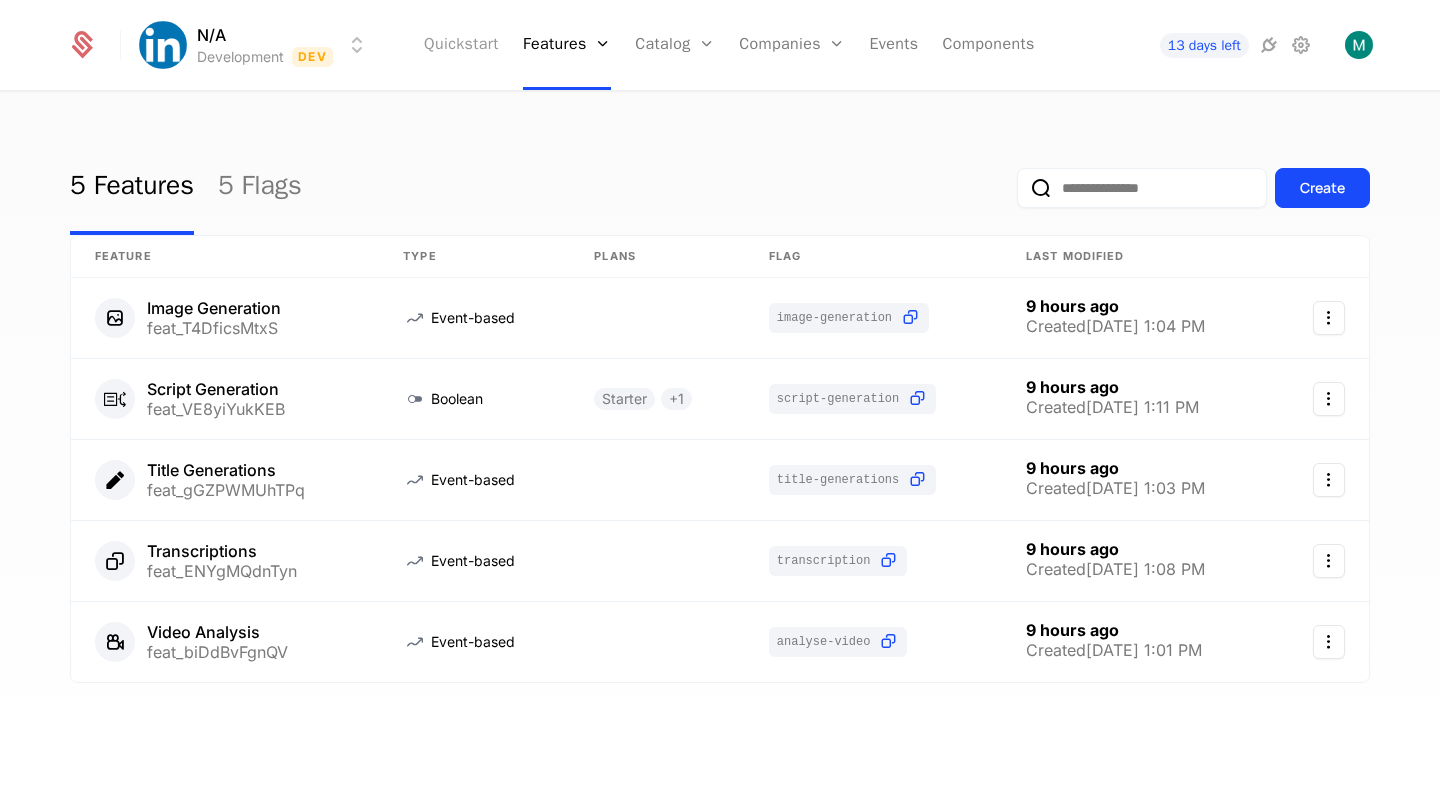 click on "Quickstart" at bounding box center [461, 45] 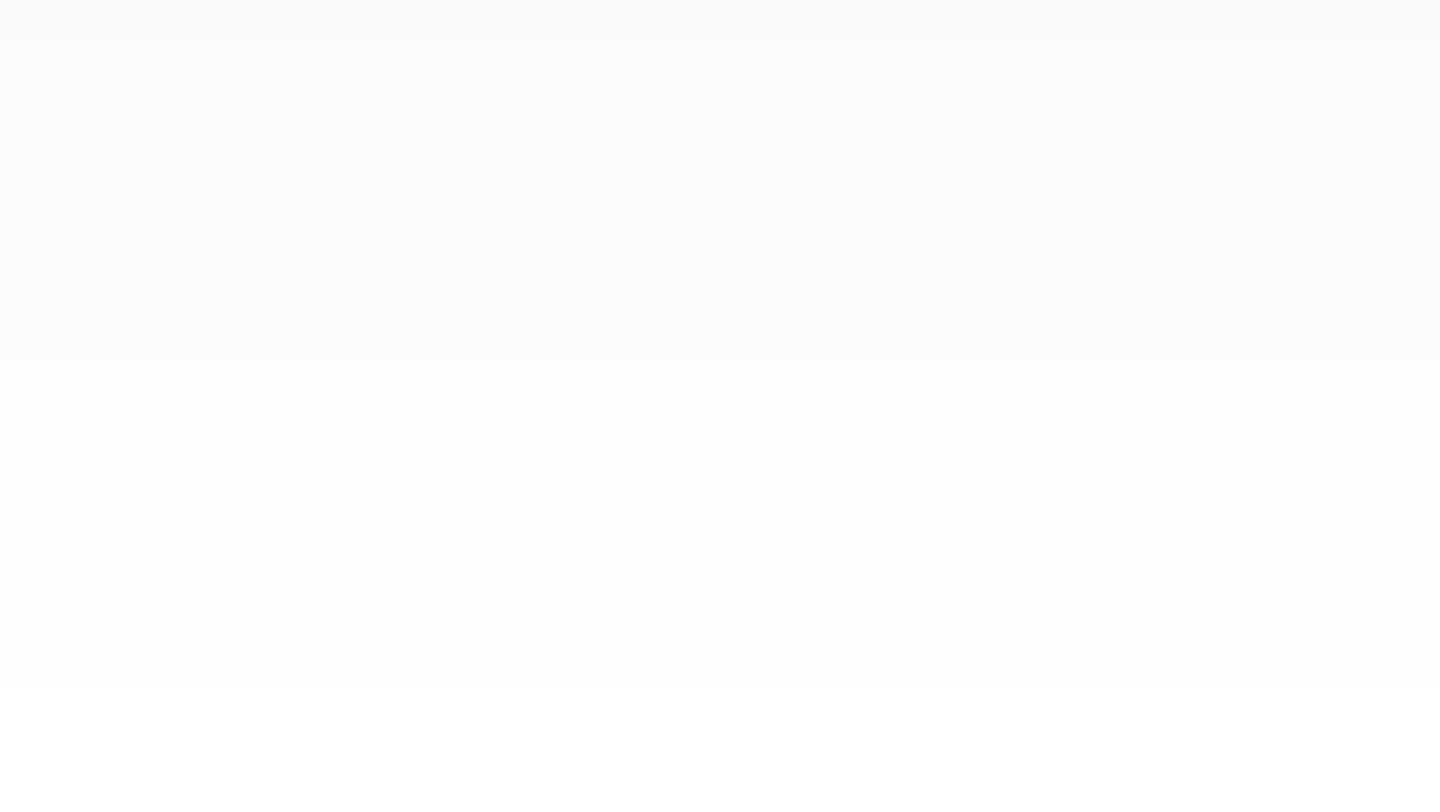 scroll, scrollTop: 0, scrollLeft: 0, axis: both 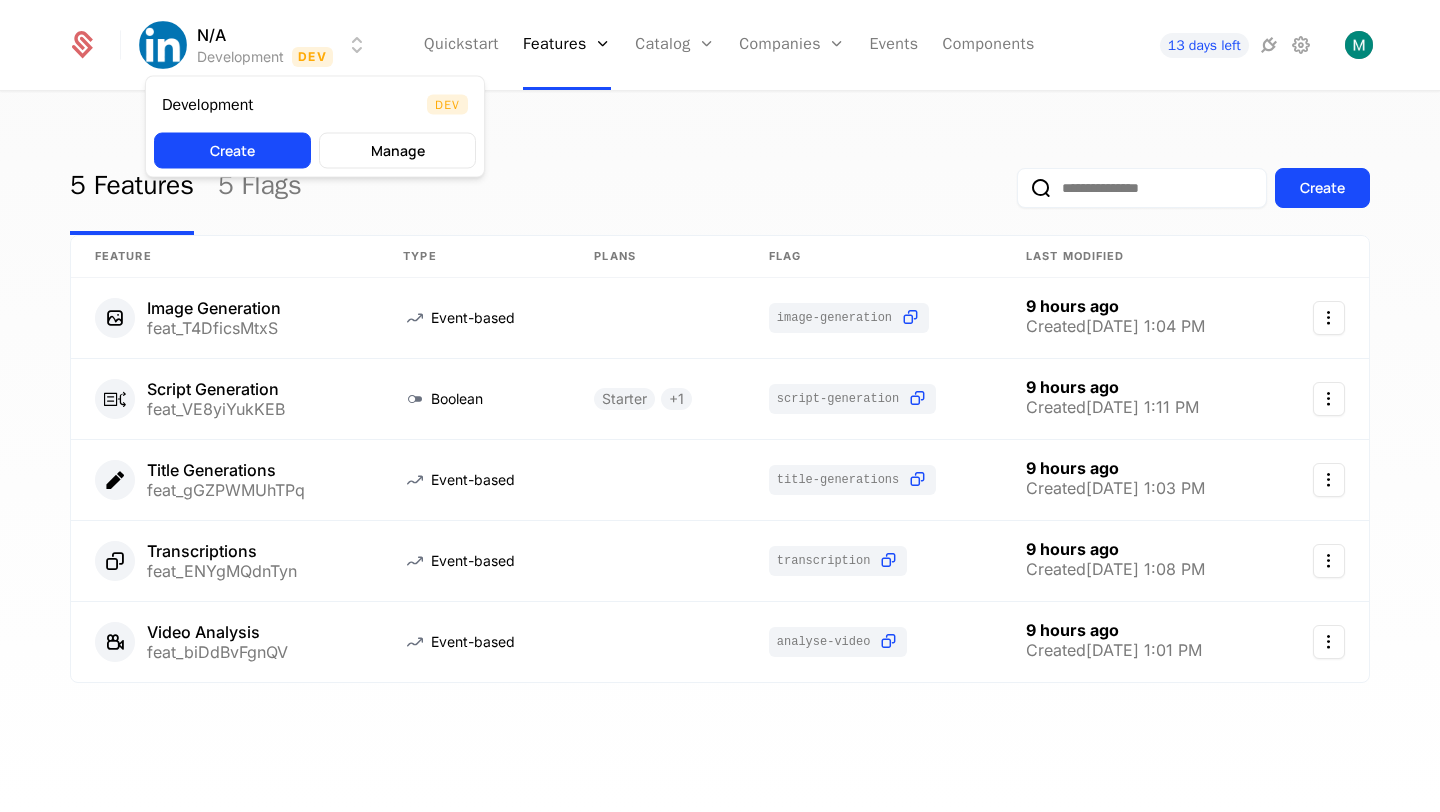 click on "N/A Development Dev Quickstart Features Features Flags Catalog Plans Add Ons Configuration Companies Companies Users Events Components 13 days left 5 Features 5 Flags Create Feature Type Plans Flag Last Modified Image Generation feat_T4DficsMtxS Event-based image-generation 9 hours ago Created  [DATE] 1:04 PM Script Generation feat_VE8yiYukKEB Boolean Starter + 1 script-generation 9 hours ago Created  [DATE] 1:11 PM Title Generations feat_gGZPWMUhTPq Event-based title-generations 9 hours ago Created  [DATE] 1:03 PM Transcriptions feat_ENYgMQdnTyn Event-based transcription 9 hours ago Created  [DATE] 1:08 PM Video Analysis  feat_biDdBvFgnQV Event-based analyse-video 9 hours ago Created  [DATE] 1:01 PM
Best Viewed on Desktop You're currently viewing this on a  mobile device . For the best experience,   we recommend using a desktop or larger screens , as the application isn't fully optimized for smaller resolutions just yet. Got it  Development Dev Create Manage" at bounding box center [720, 406] 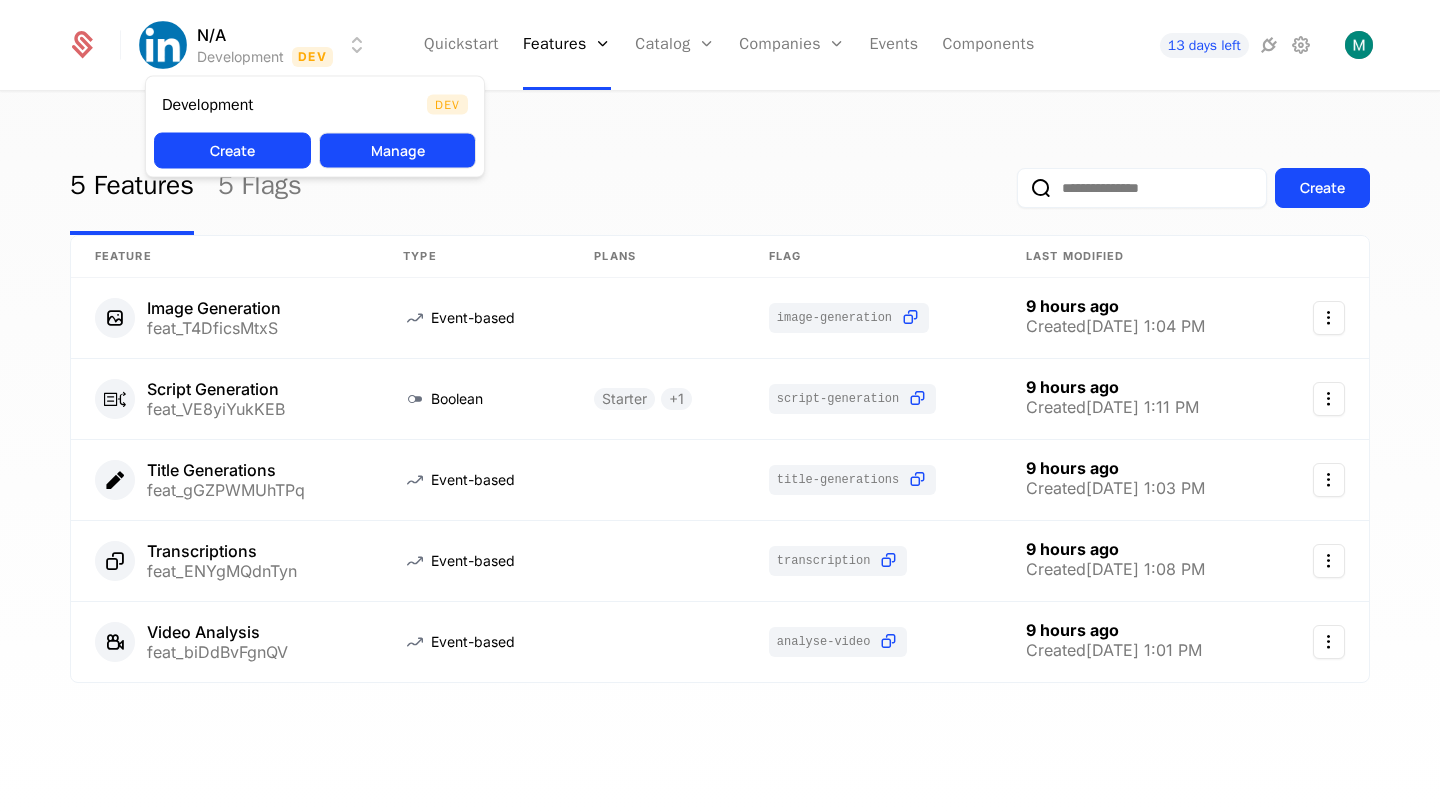 click on "Manage" at bounding box center [397, 151] 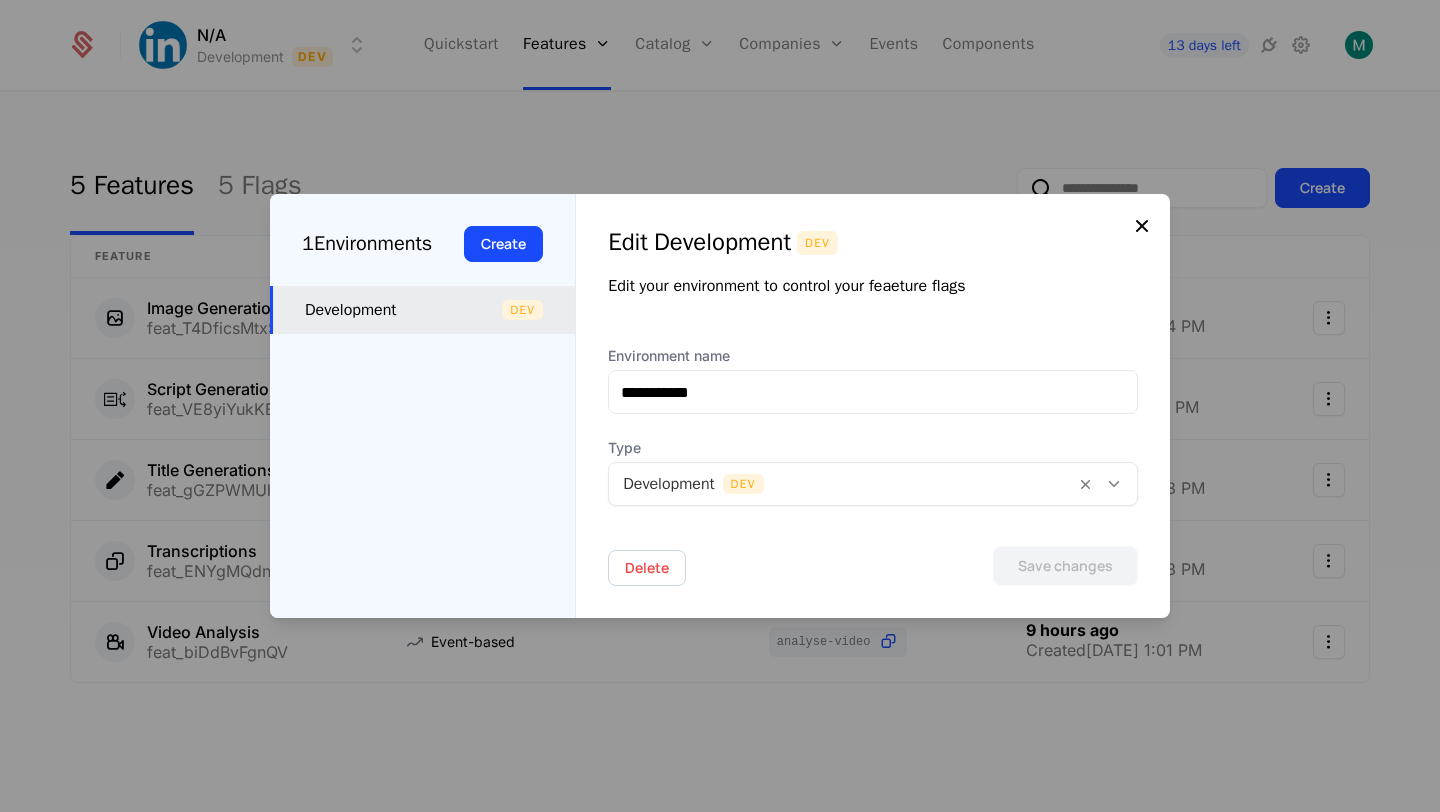 click at bounding box center [1142, 226] 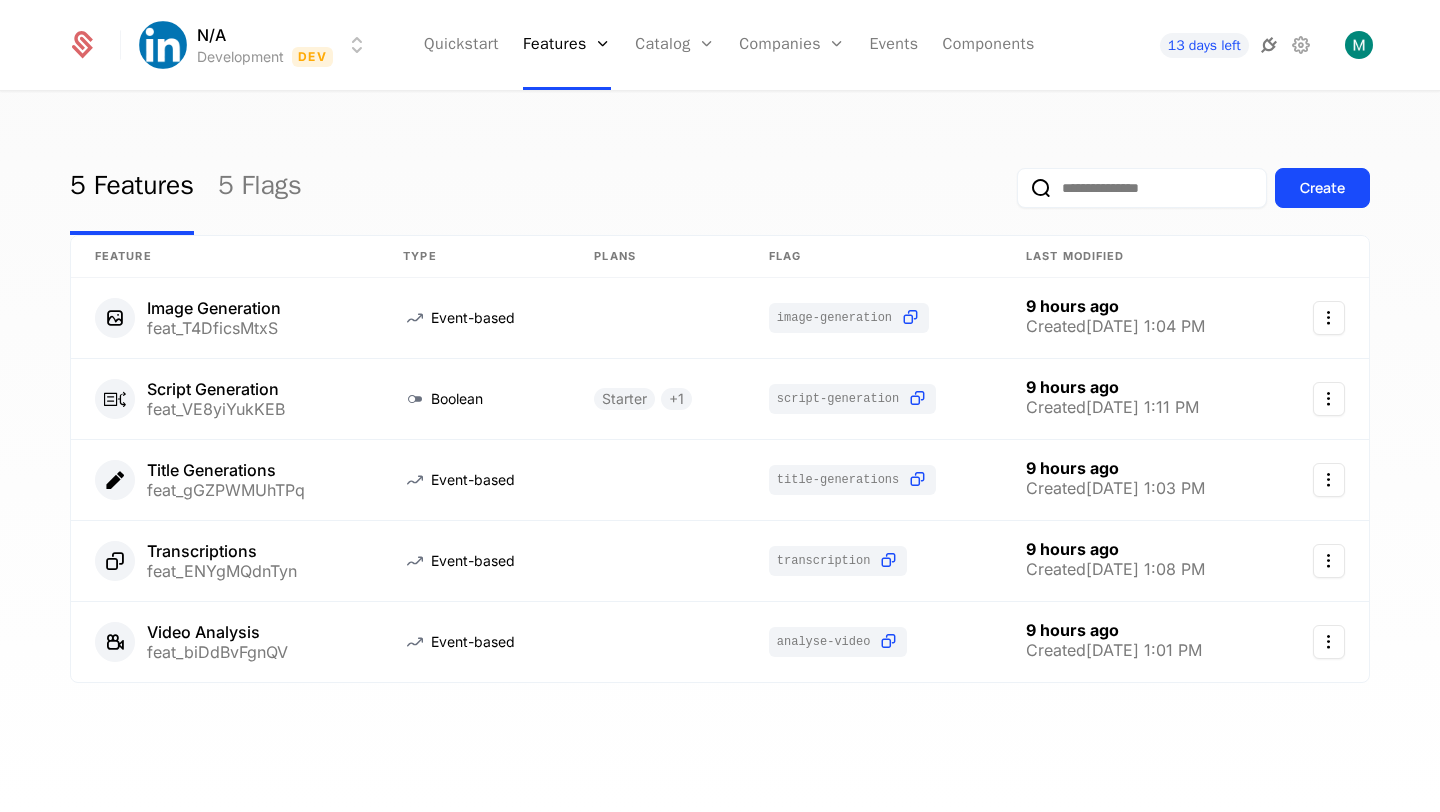 click at bounding box center [1269, 45] 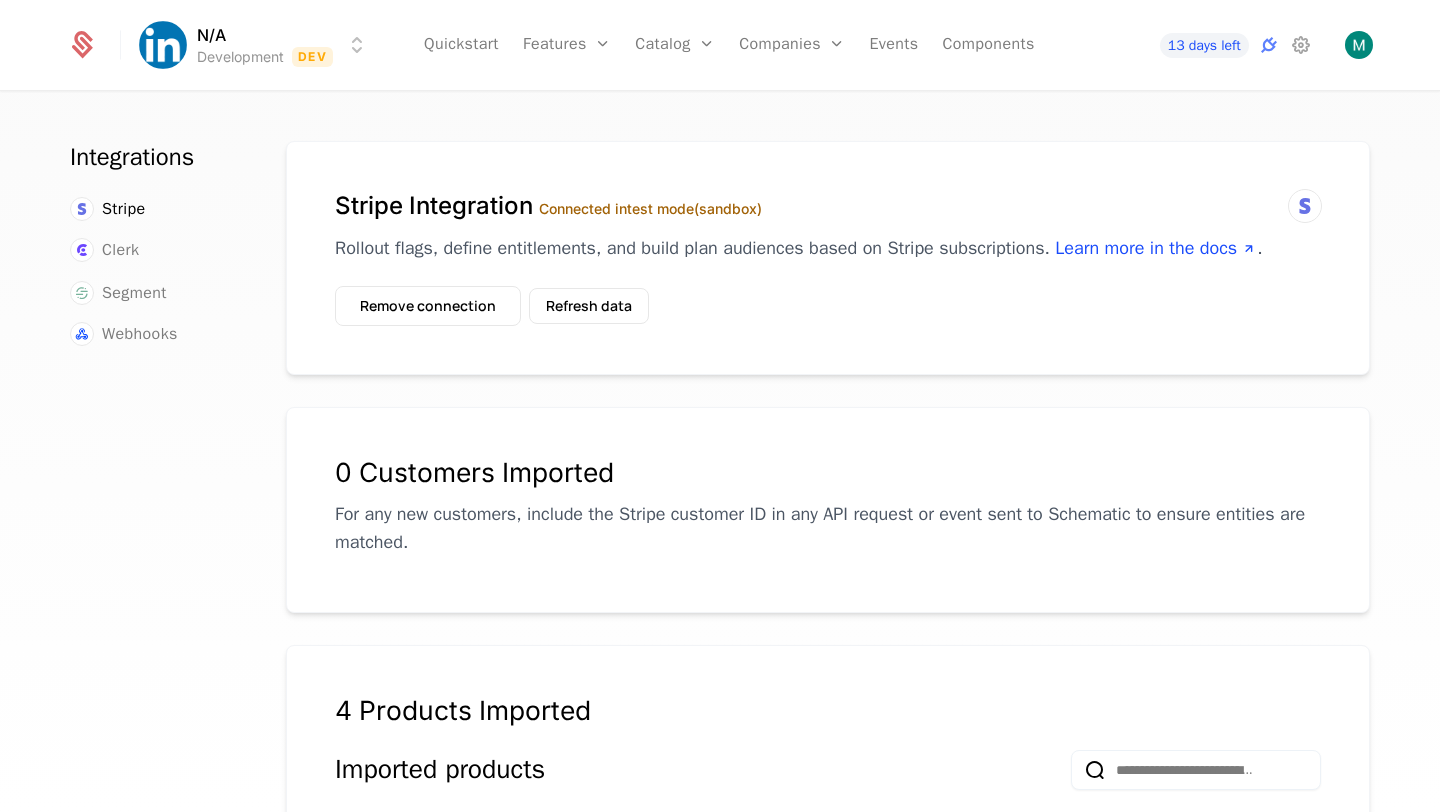 scroll, scrollTop: 1, scrollLeft: 0, axis: vertical 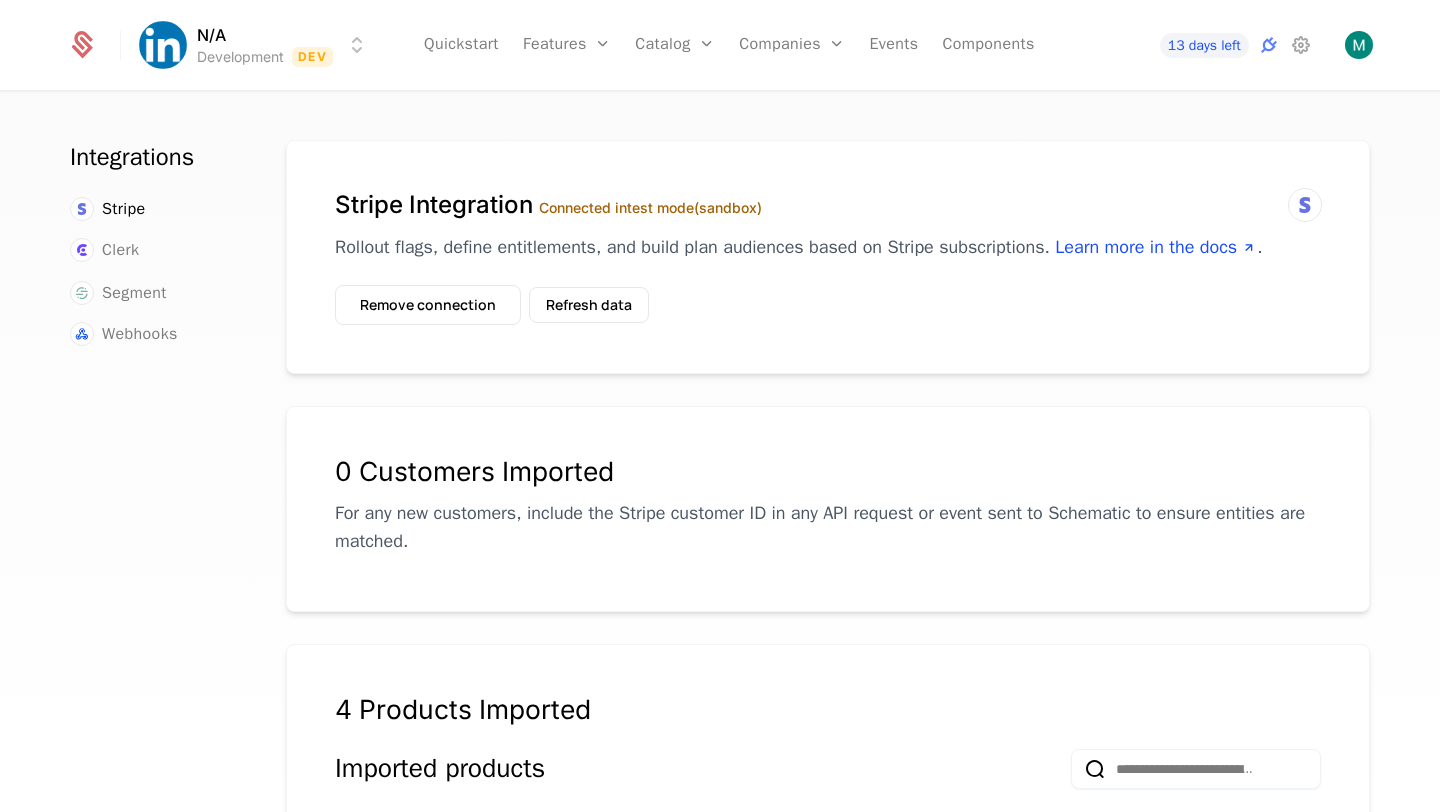 click on "Stripe Integration   Connected in   test mode  (sandbox)   Rollout flags, define entitlements, and build plan audiences based on Stripe subscriptions.   Learn more in the docs . Remove connection Refresh data 0 Customers Imported     For any new customers, include the Stripe customer ID in any API request or event sent to Schematic to ensure entities are matched.  4 Products Imported     Imported products Name Price Customers Stripe ID plan Free - Development $0.00   /  month 0 prod_SbAnf21c6CR8cF plan Starter - Development 2  prices 0 prod_SbAoxIbNGumitu plan Creator - Development 2  prices 0 prod_SbApUgRNLx4x5A plan Free - Development $0.00   /  month 0 prod_SbAwKHddVJUrwV Unique Identifier Key     Map Stripe Customers to Companies in Schematic. Include the Stripe customer ID in any API request or event sent to Schematic. customer_id stripe_customer_id" at bounding box center (828, 938) 